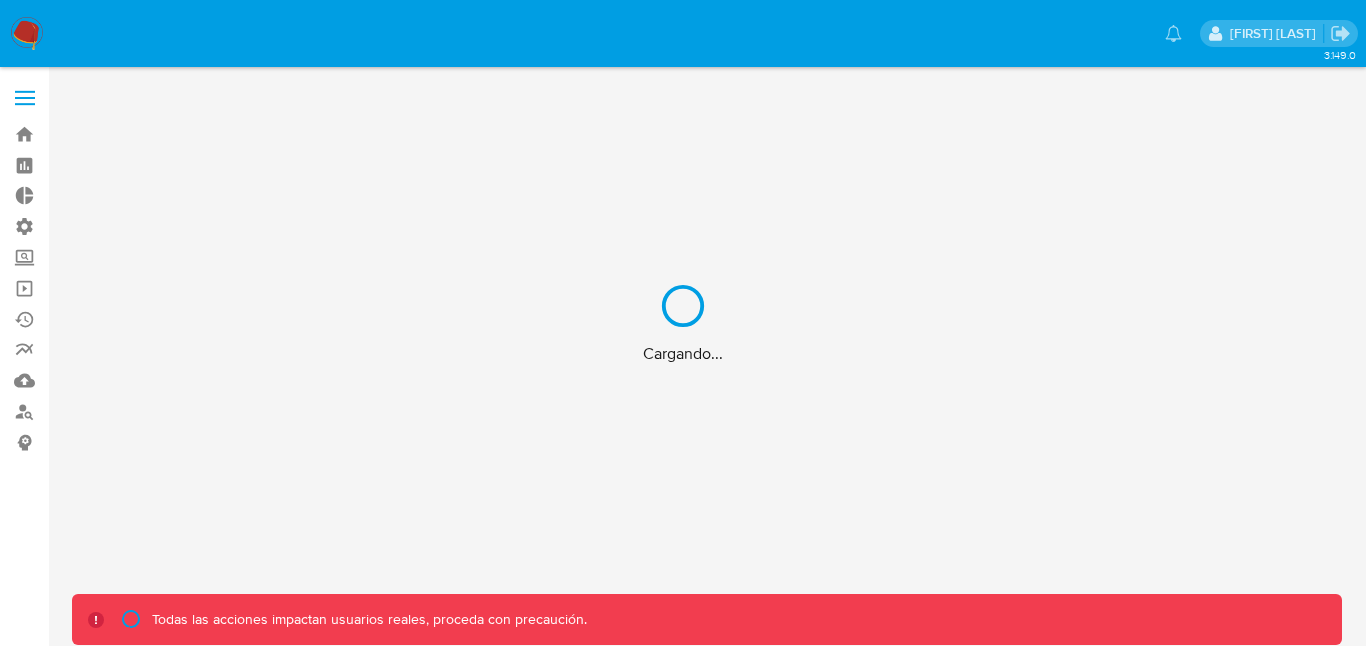 scroll, scrollTop: 0, scrollLeft: 0, axis: both 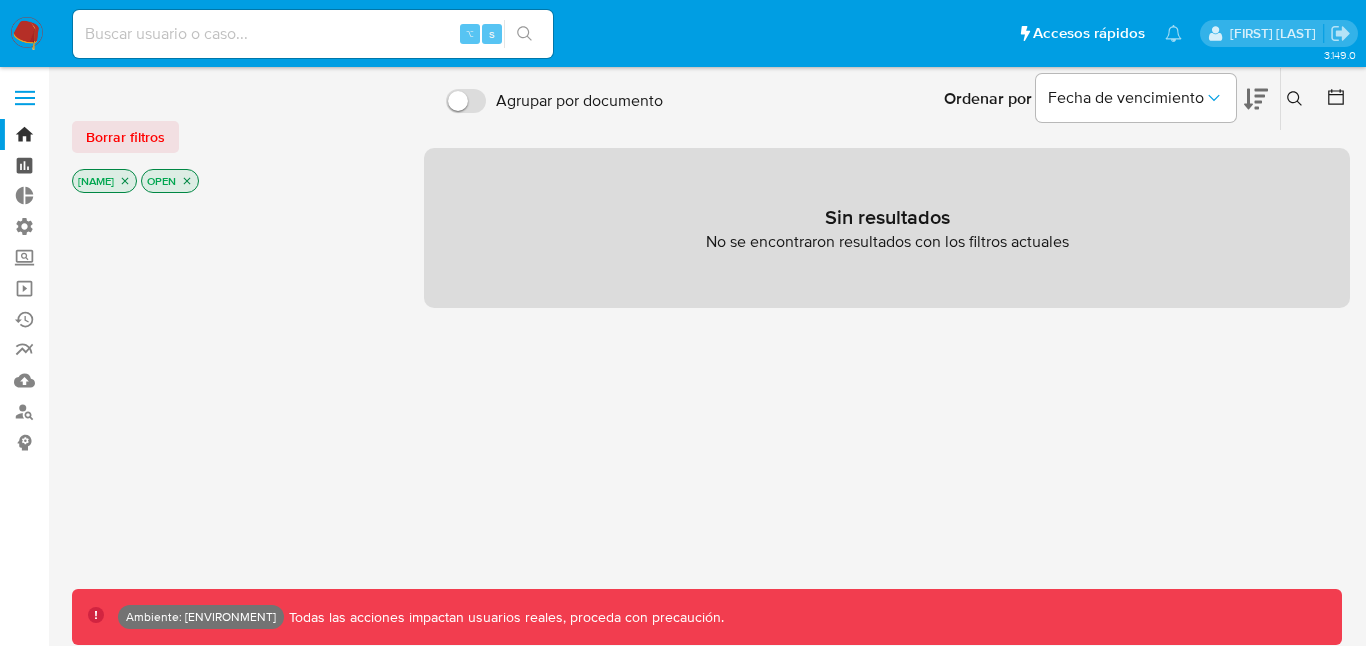 click on "Tablero" at bounding box center [119, 165] 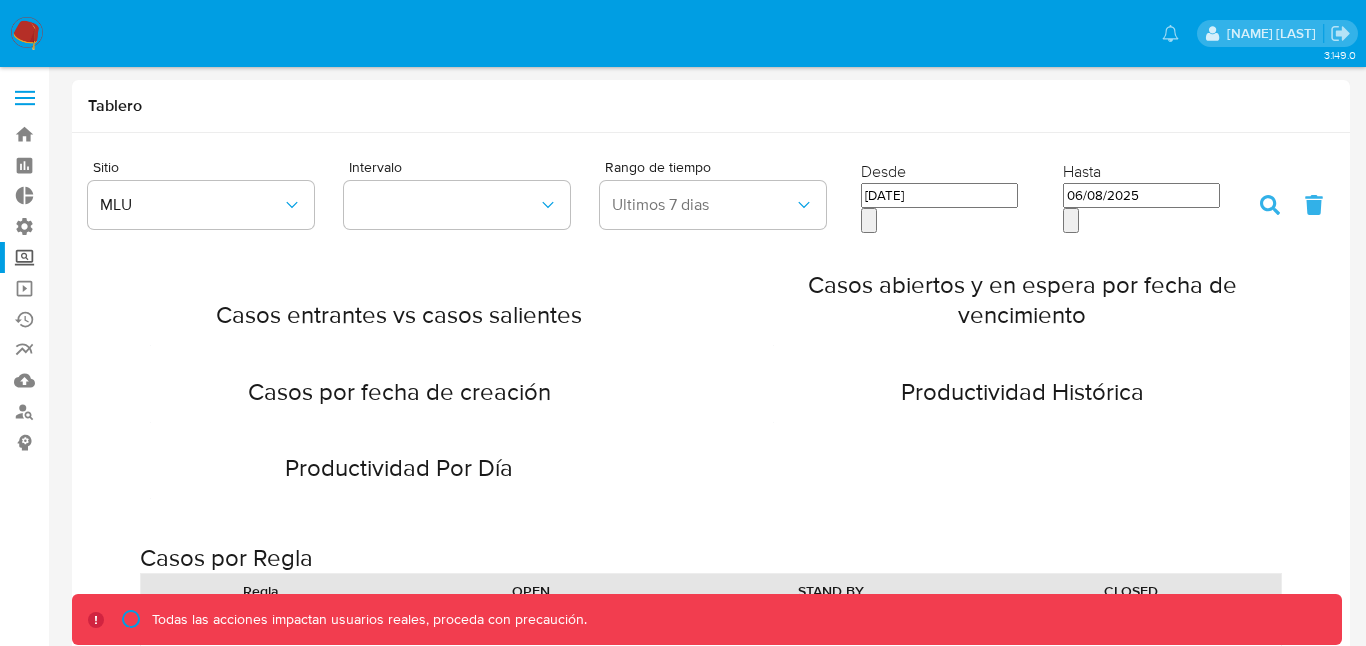 scroll, scrollTop: 0, scrollLeft: 0, axis: both 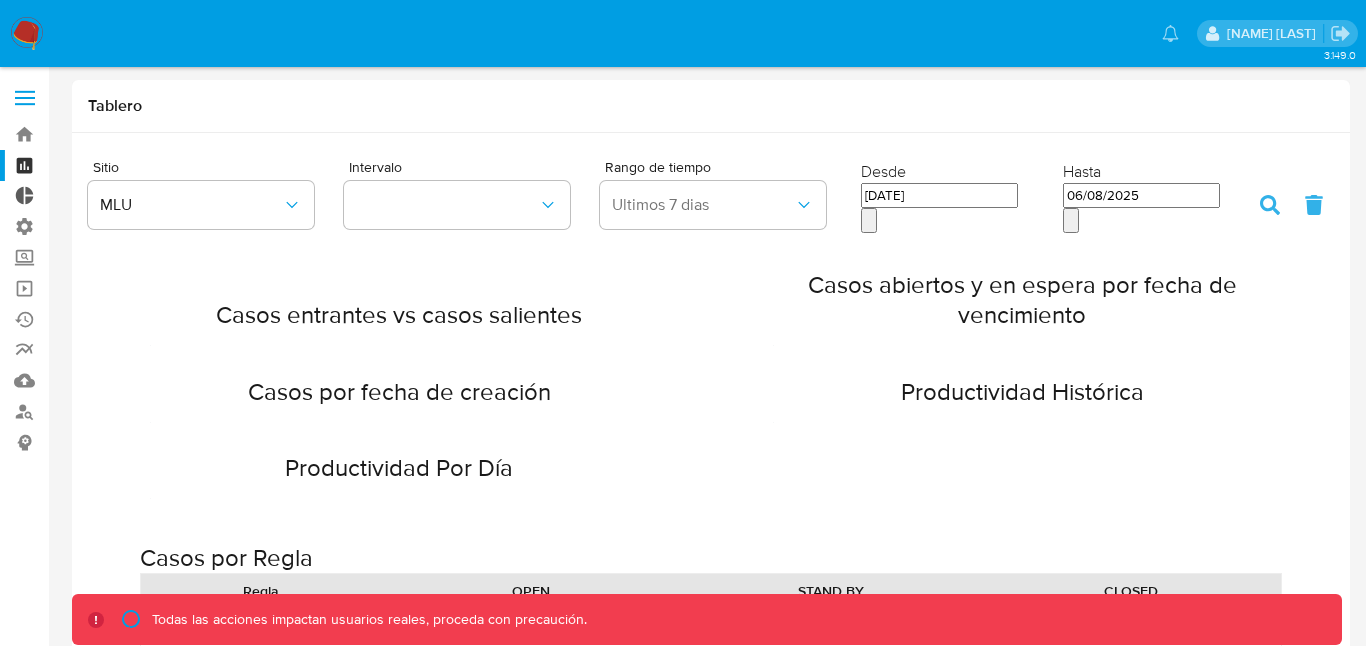 click on "Tablero Externo" at bounding box center [119, 196] 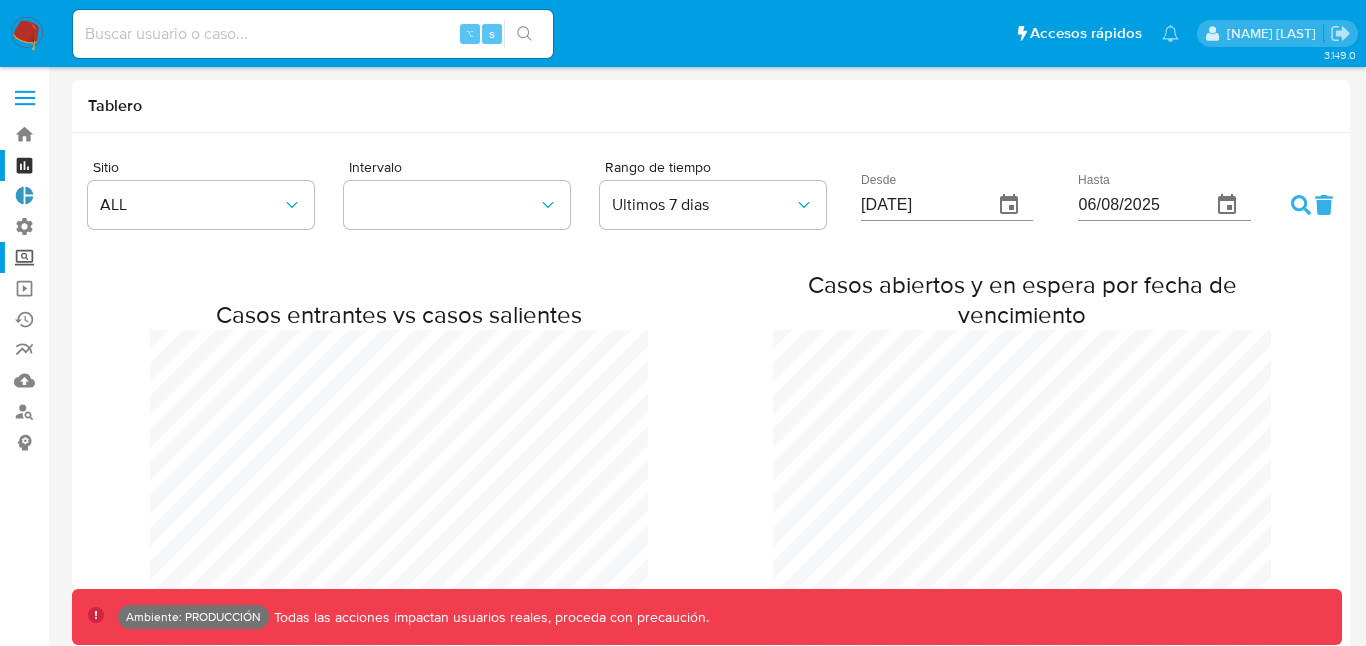 scroll, scrollTop: 3919, scrollLeft: 1366, axis: both 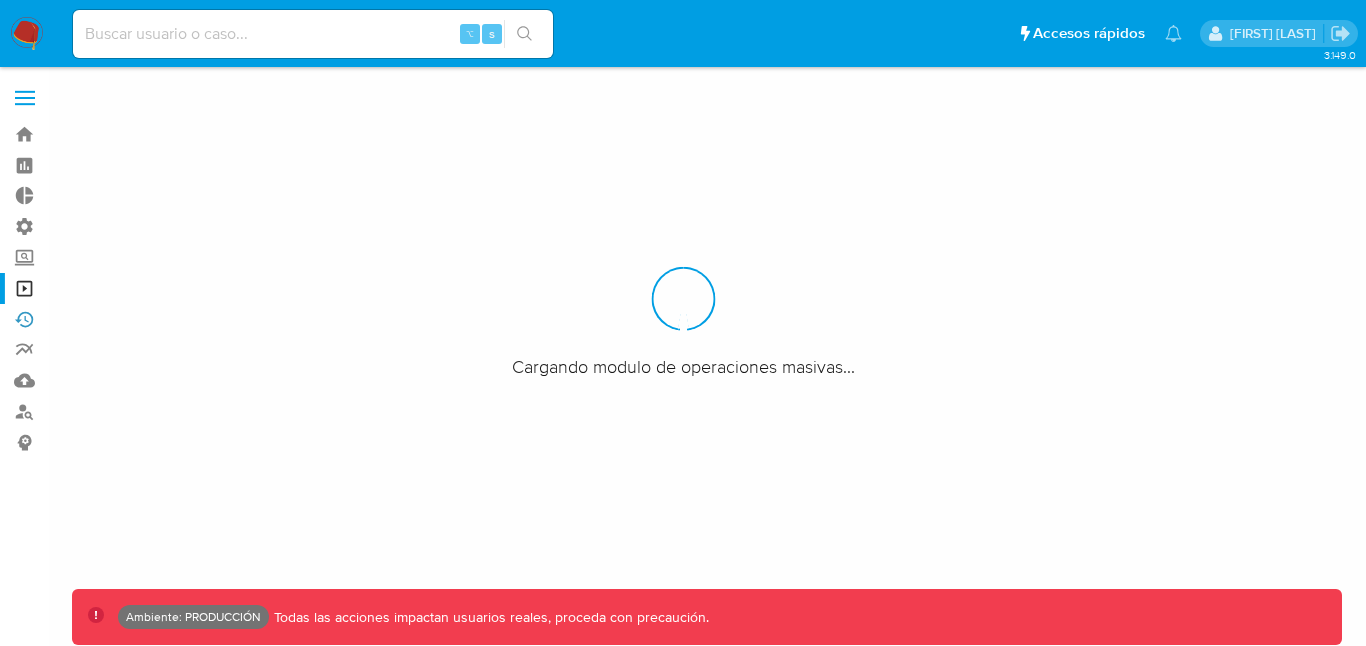 click on "Ejecuciones automáticas" at bounding box center (119, 319) 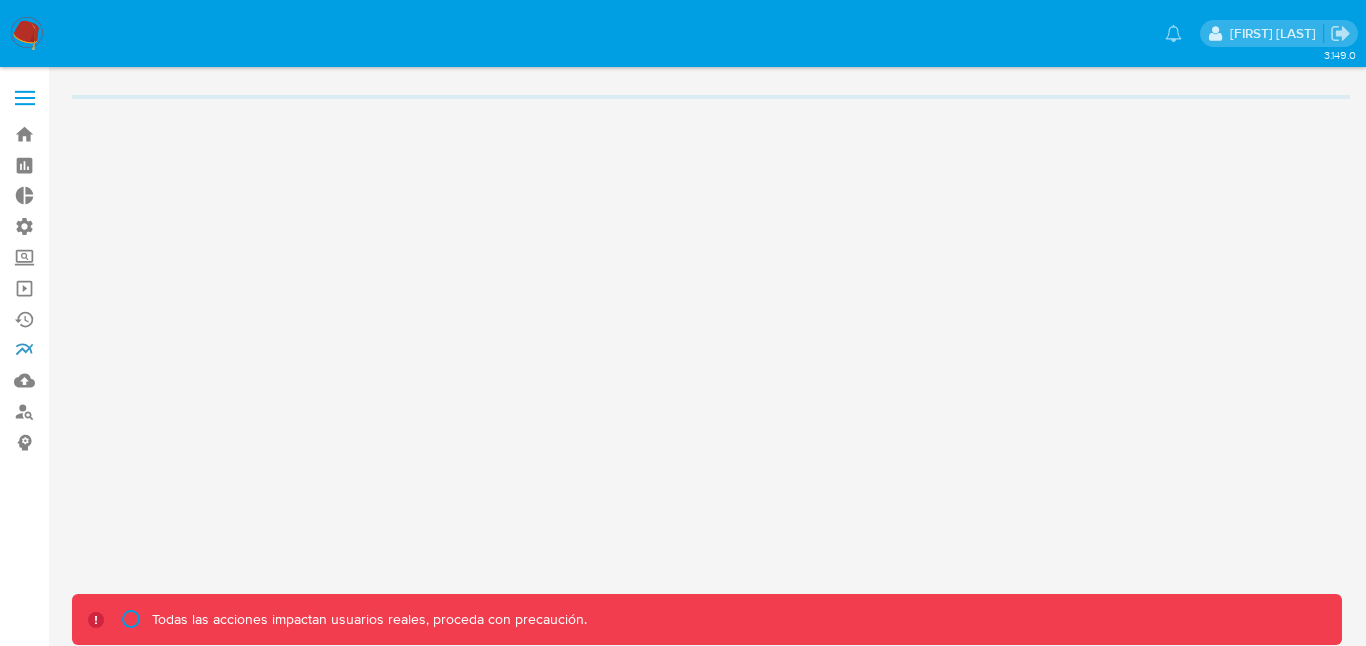 scroll, scrollTop: 0, scrollLeft: 0, axis: both 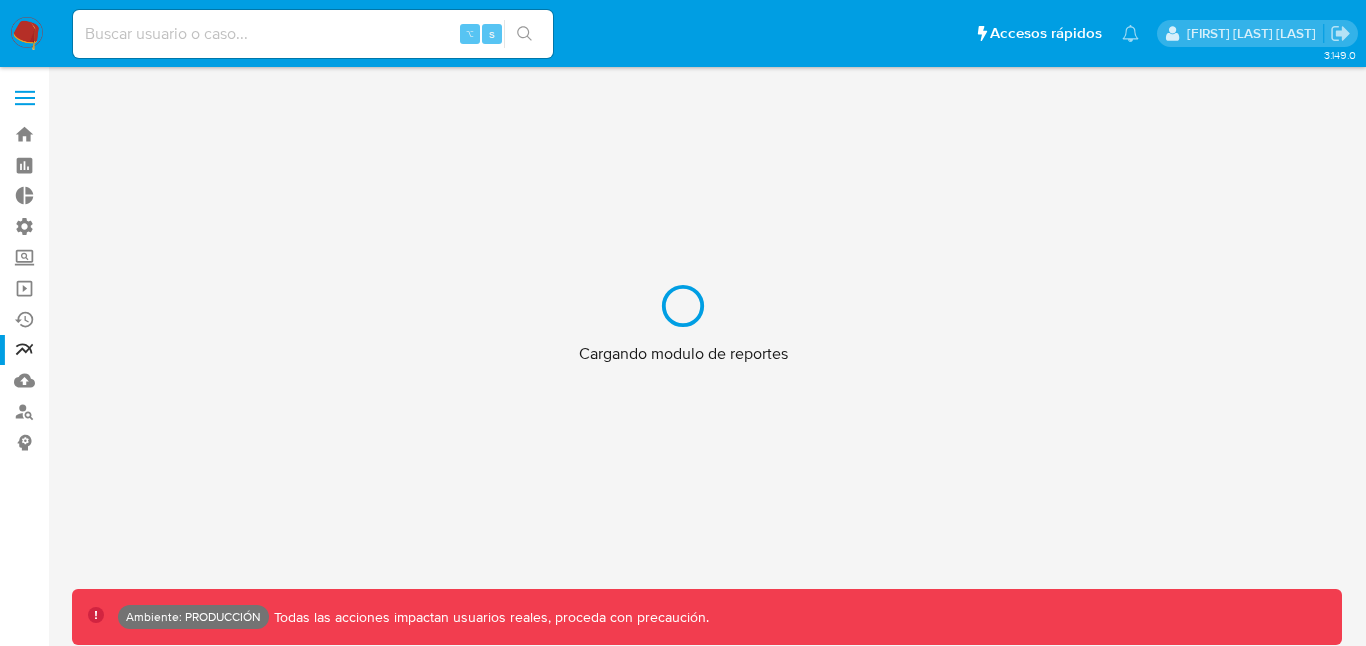 click on "Cargando modulo de reportes" at bounding box center (683, 323) 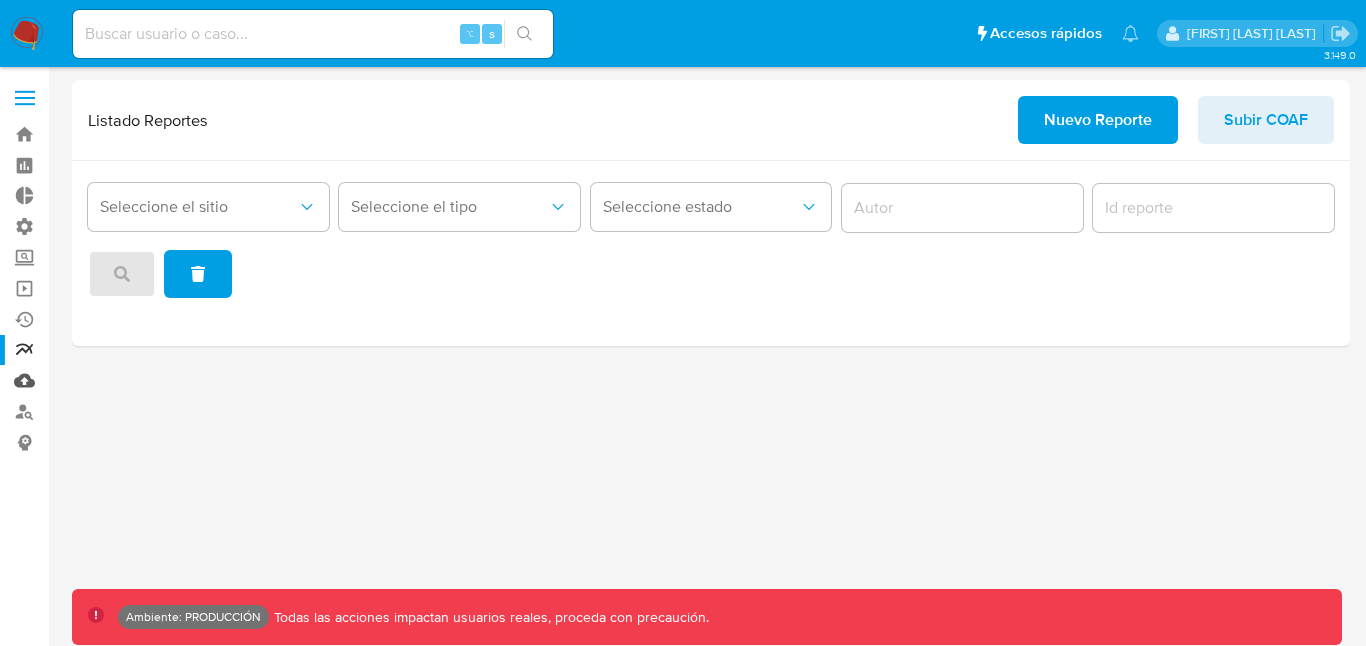 click on "Mulan" at bounding box center (119, 380) 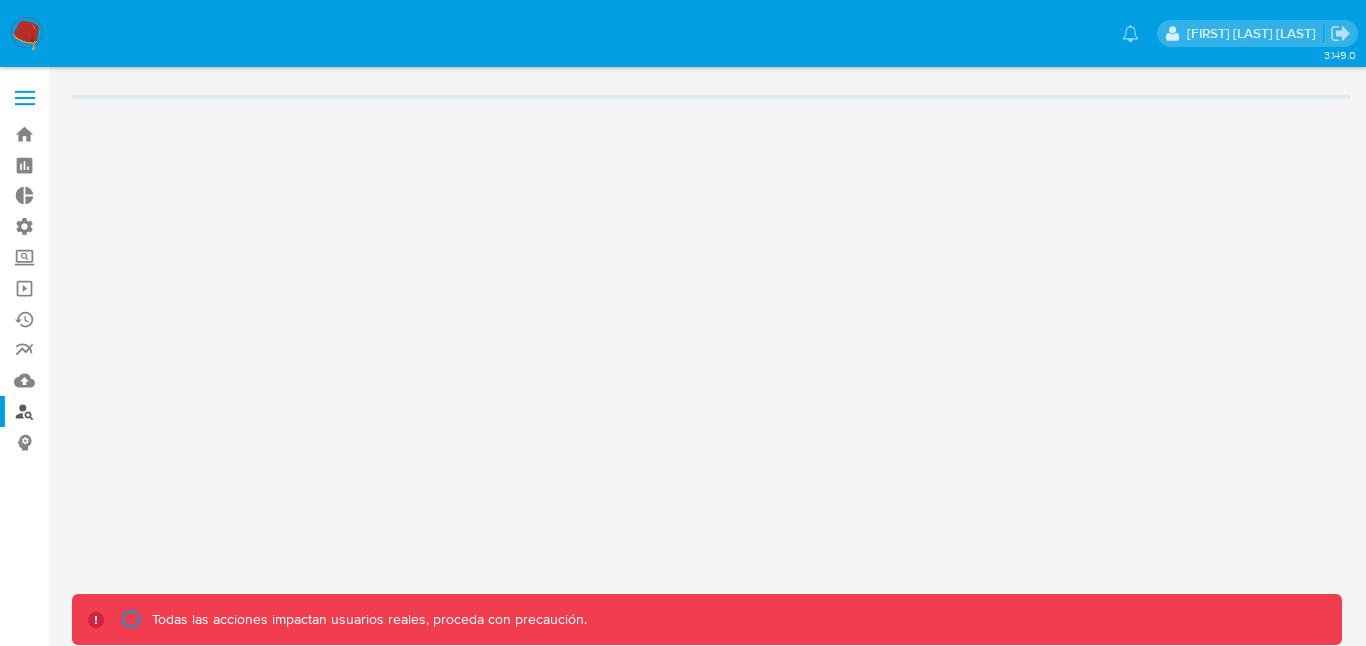 scroll, scrollTop: 0, scrollLeft: 0, axis: both 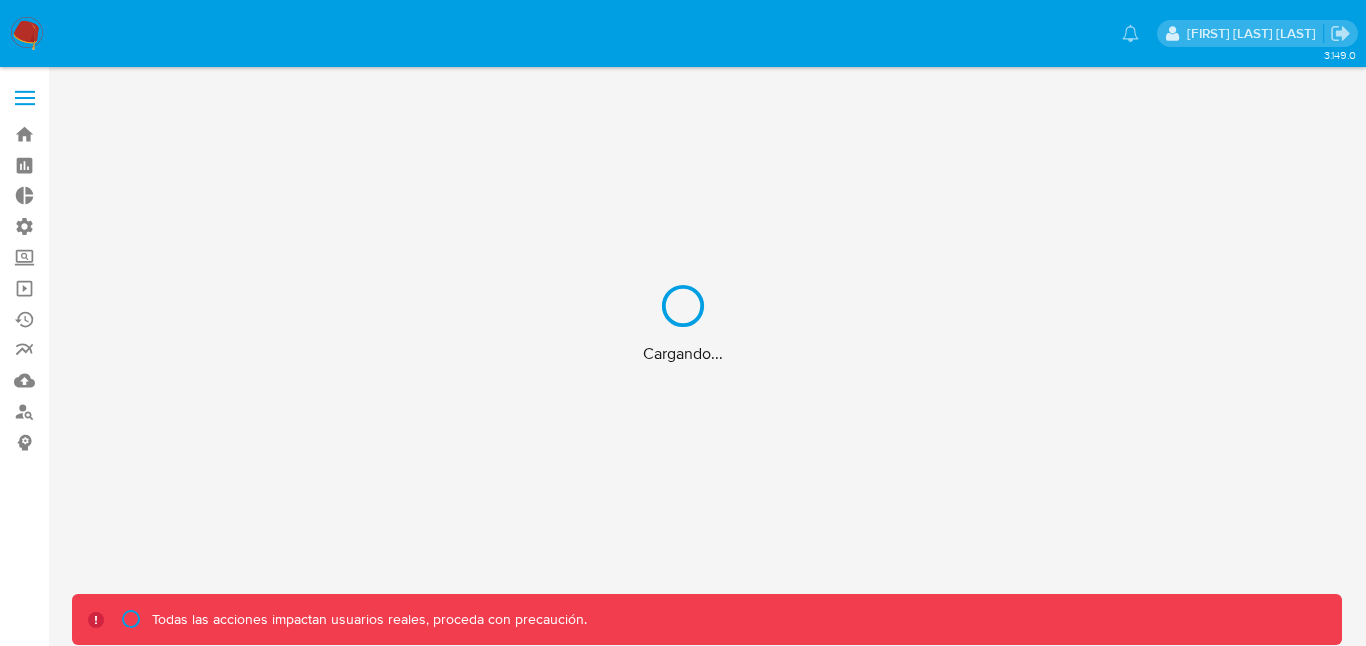 click on "Cargando..." at bounding box center [683, 323] 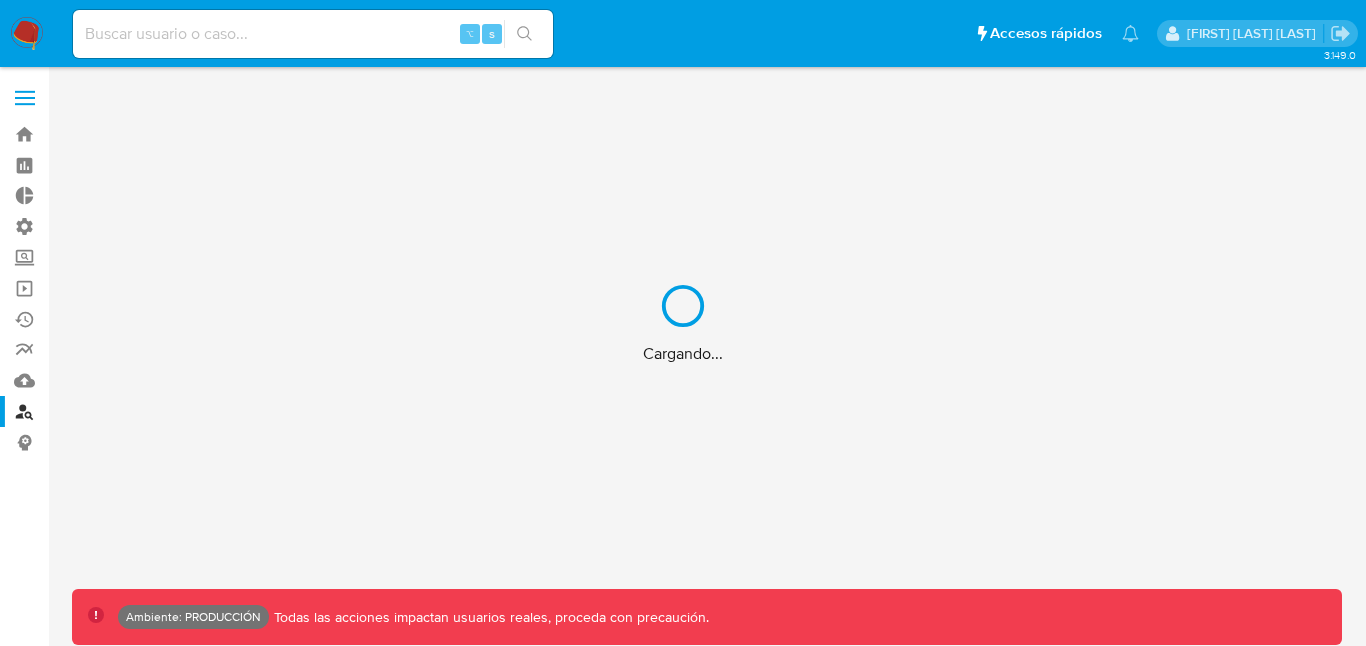 click on "Cargando..." at bounding box center (683, 323) 